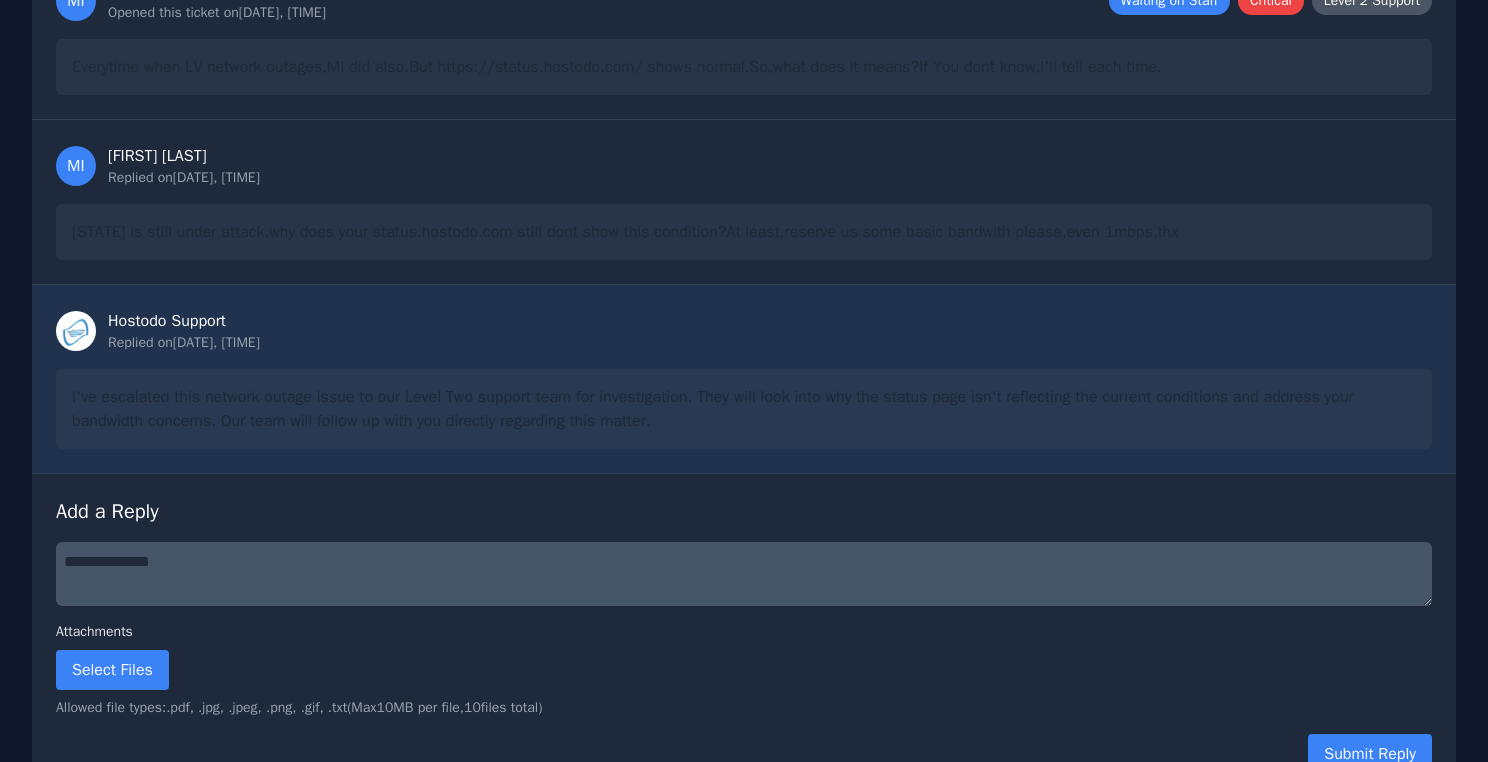 scroll, scrollTop: 243, scrollLeft: 0, axis: vertical 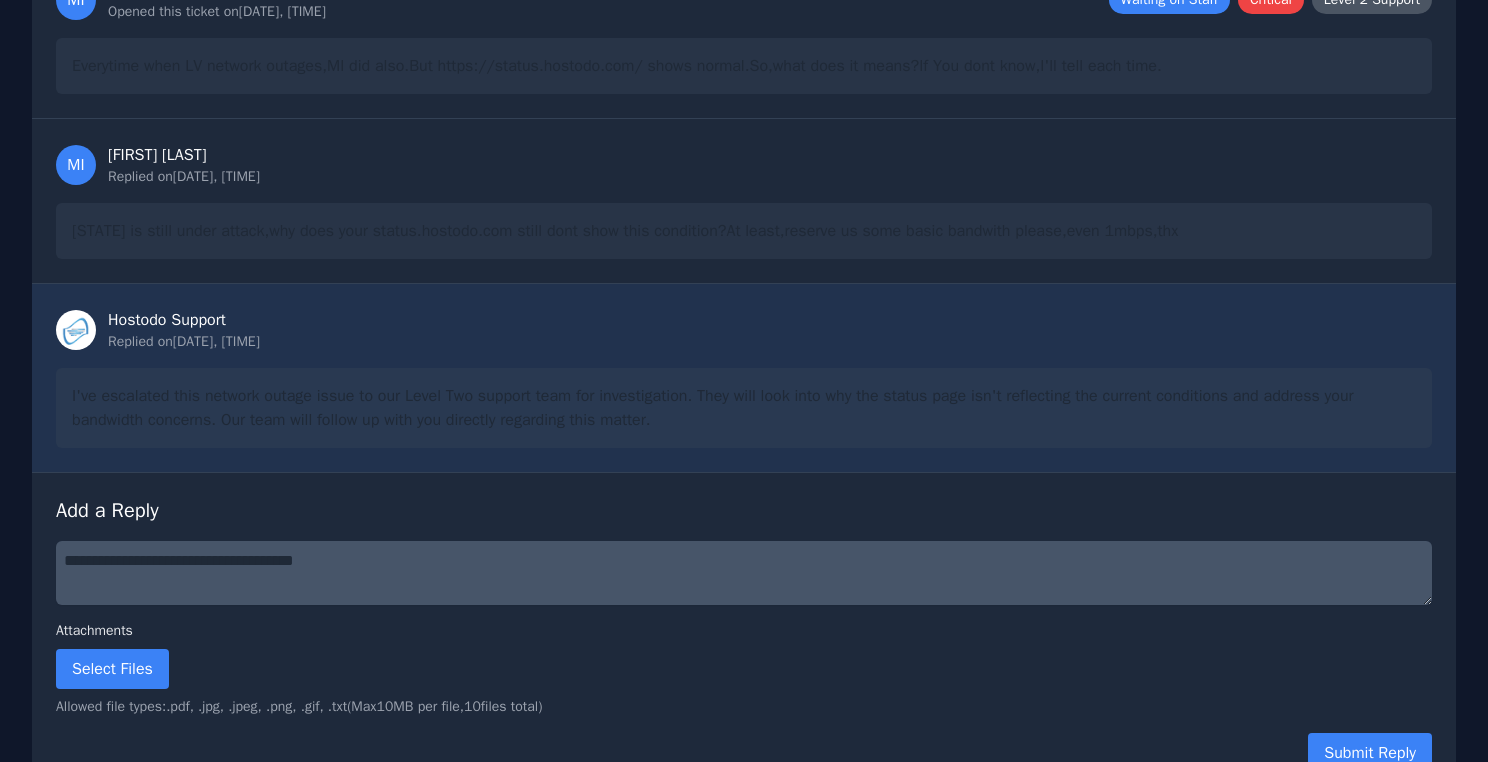type on "**********" 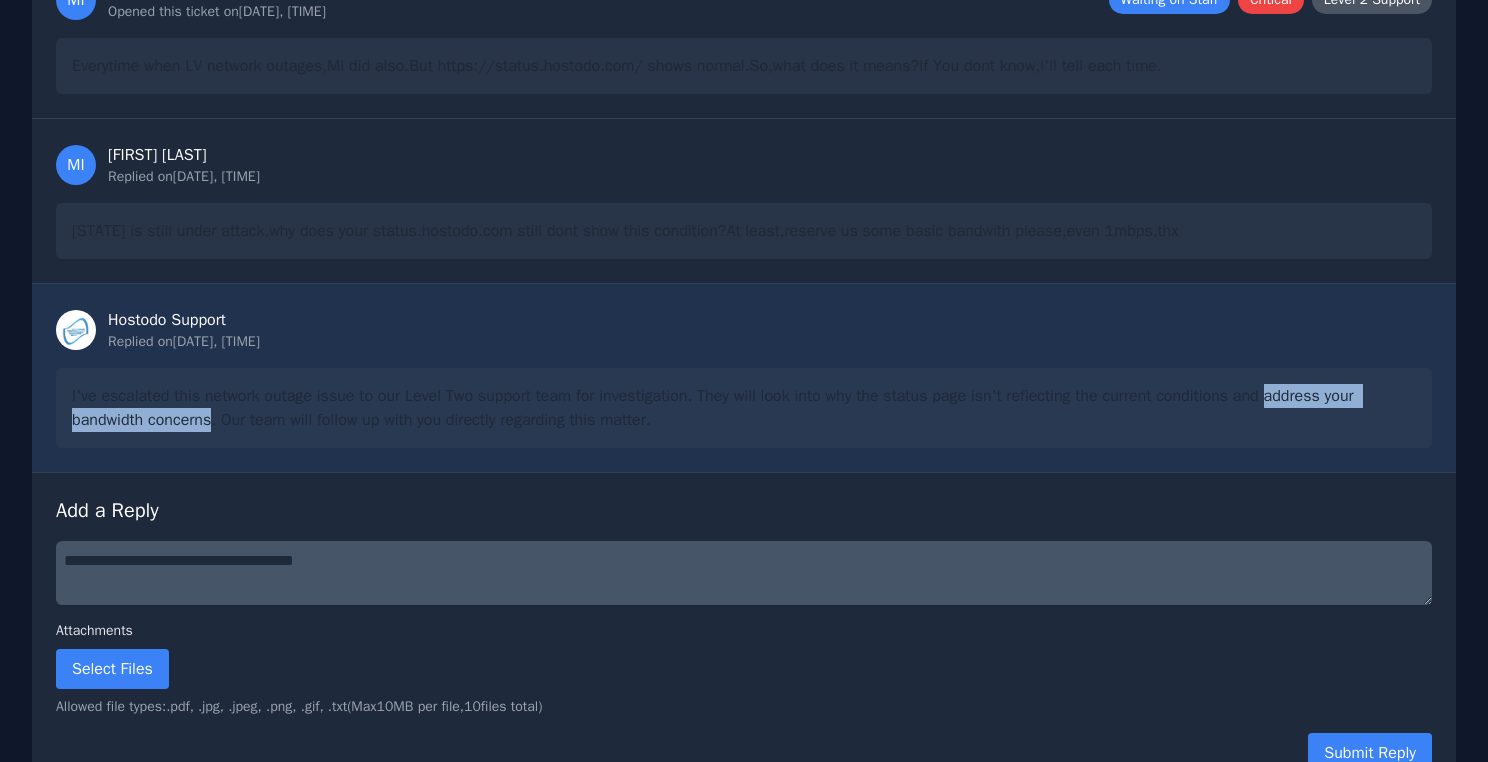drag, startPoint x: 1270, startPoint y: 398, endPoint x: 215, endPoint y: 419, distance: 1055.209 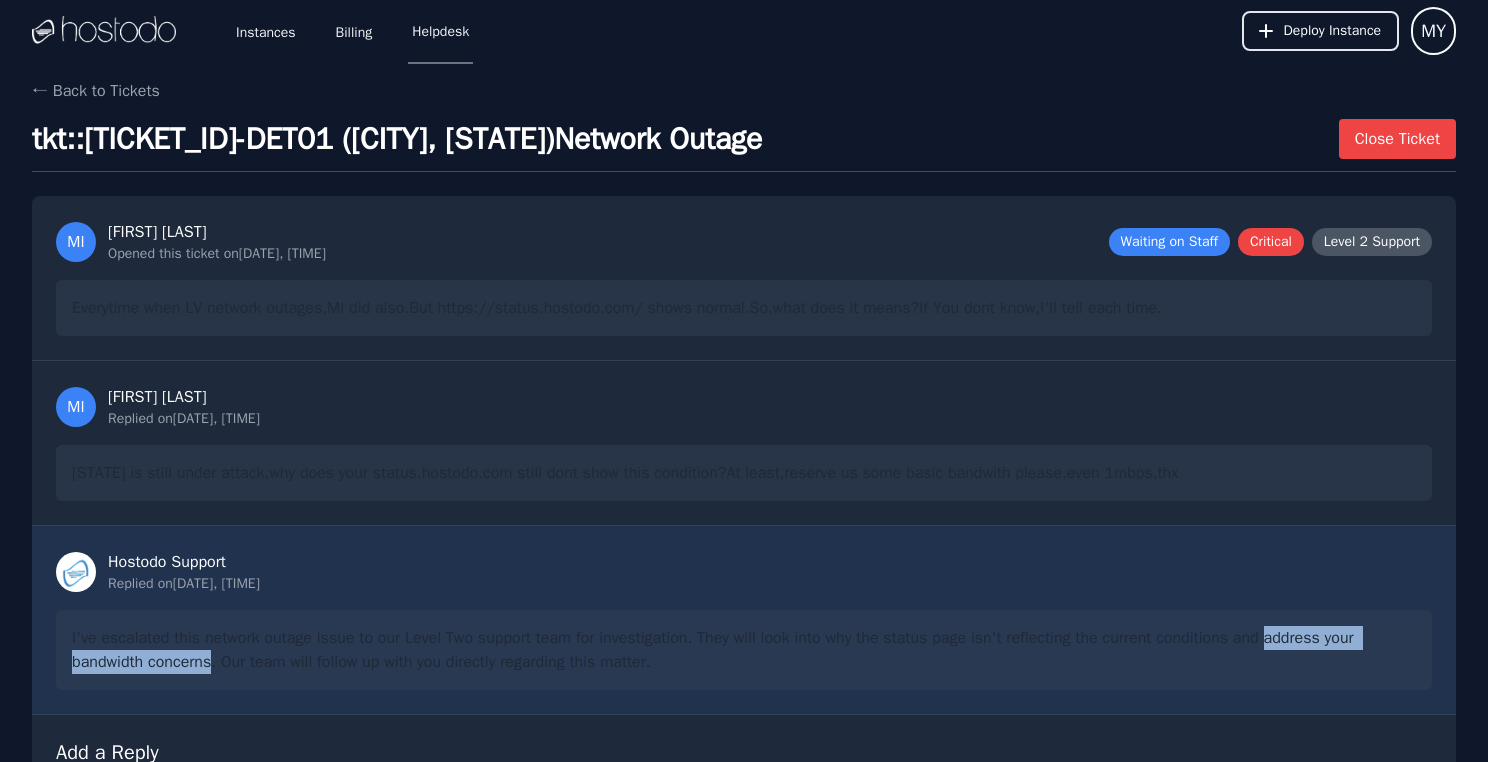 scroll, scrollTop: 4, scrollLeft: 0, axis: vertical 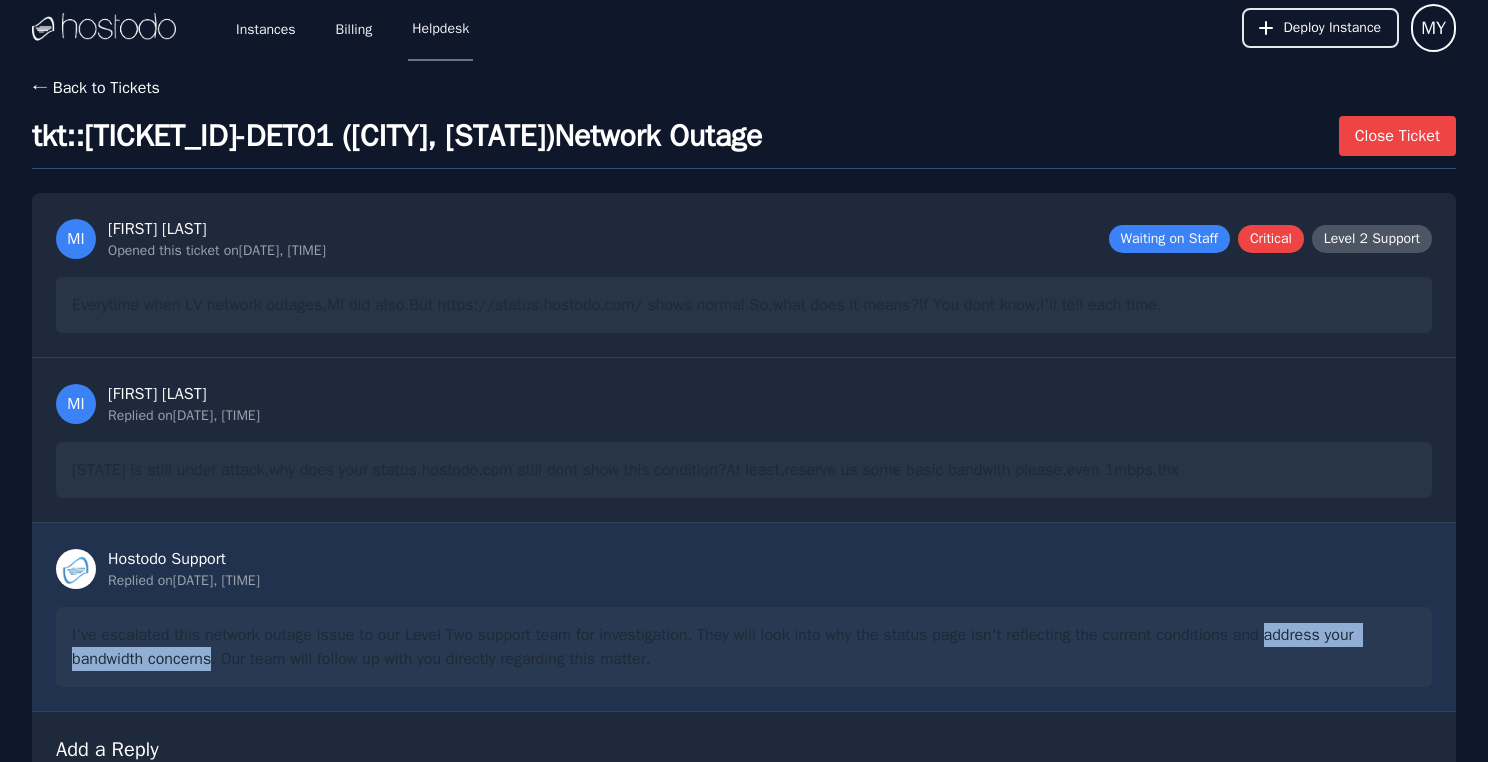 click on "← Back to Tickets" at bounding box center (96, 88) 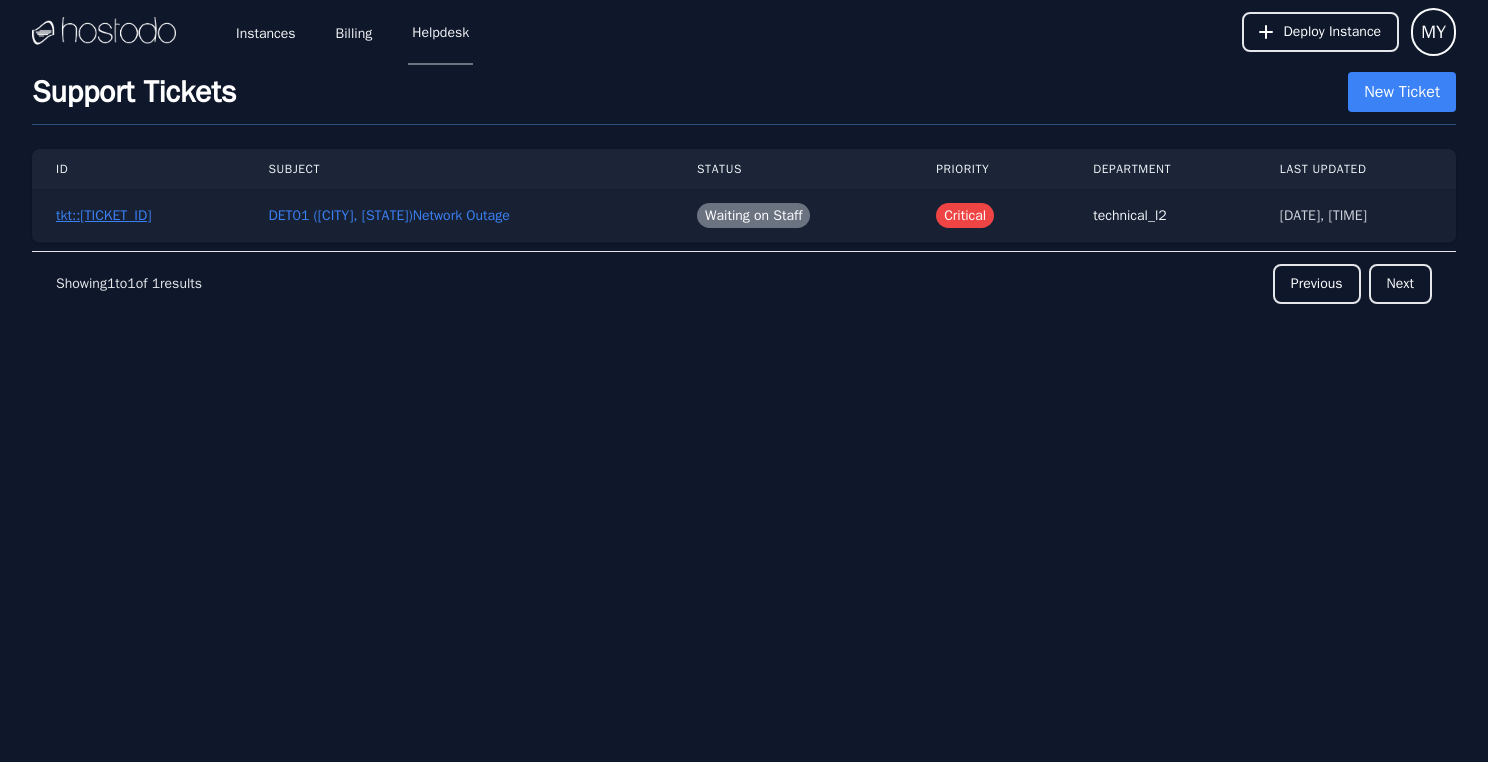 click on "tkt::lzath93n7w" at bounding box center [103, 216] 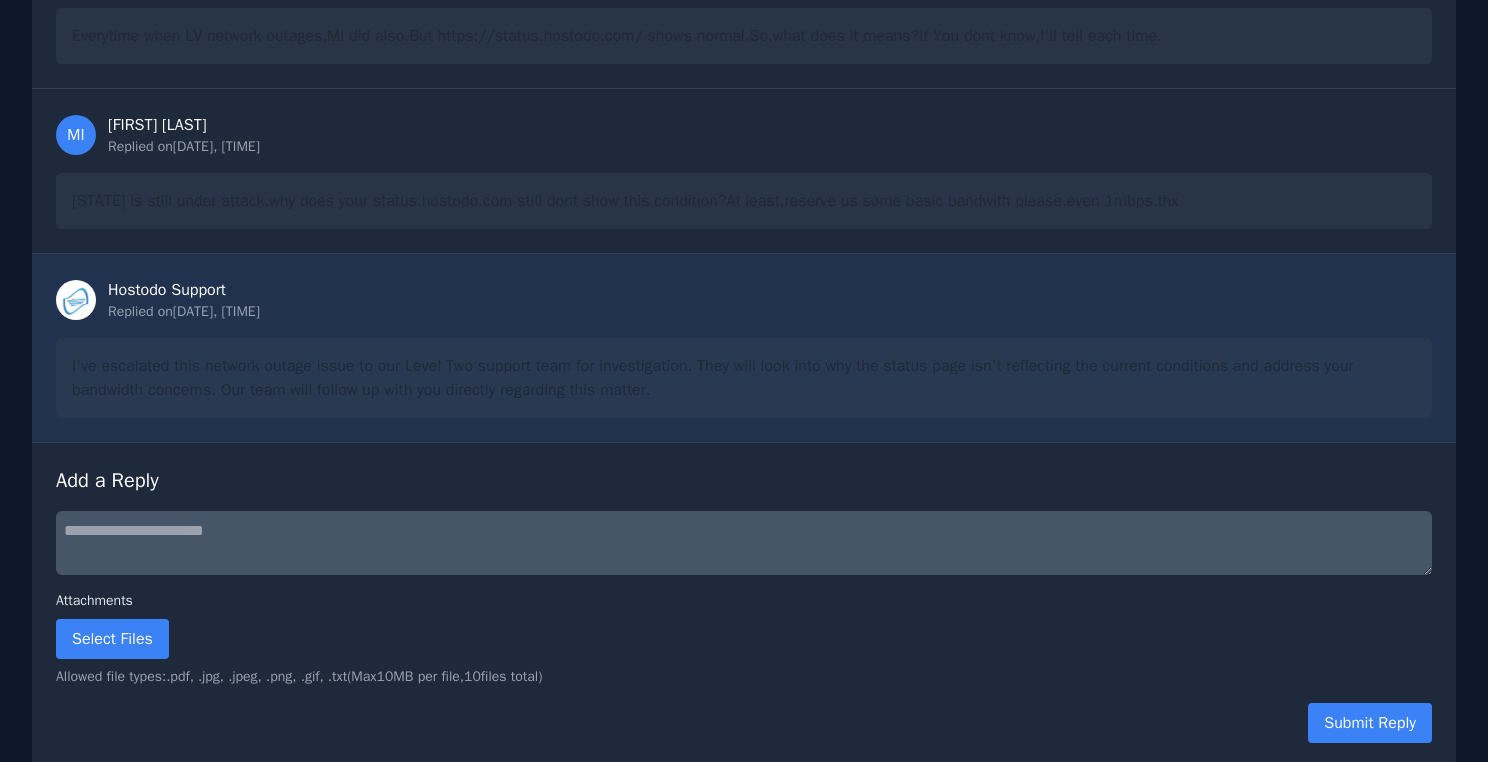 scroll, scrollTop: 0, scrollLeft: 0, axis: both 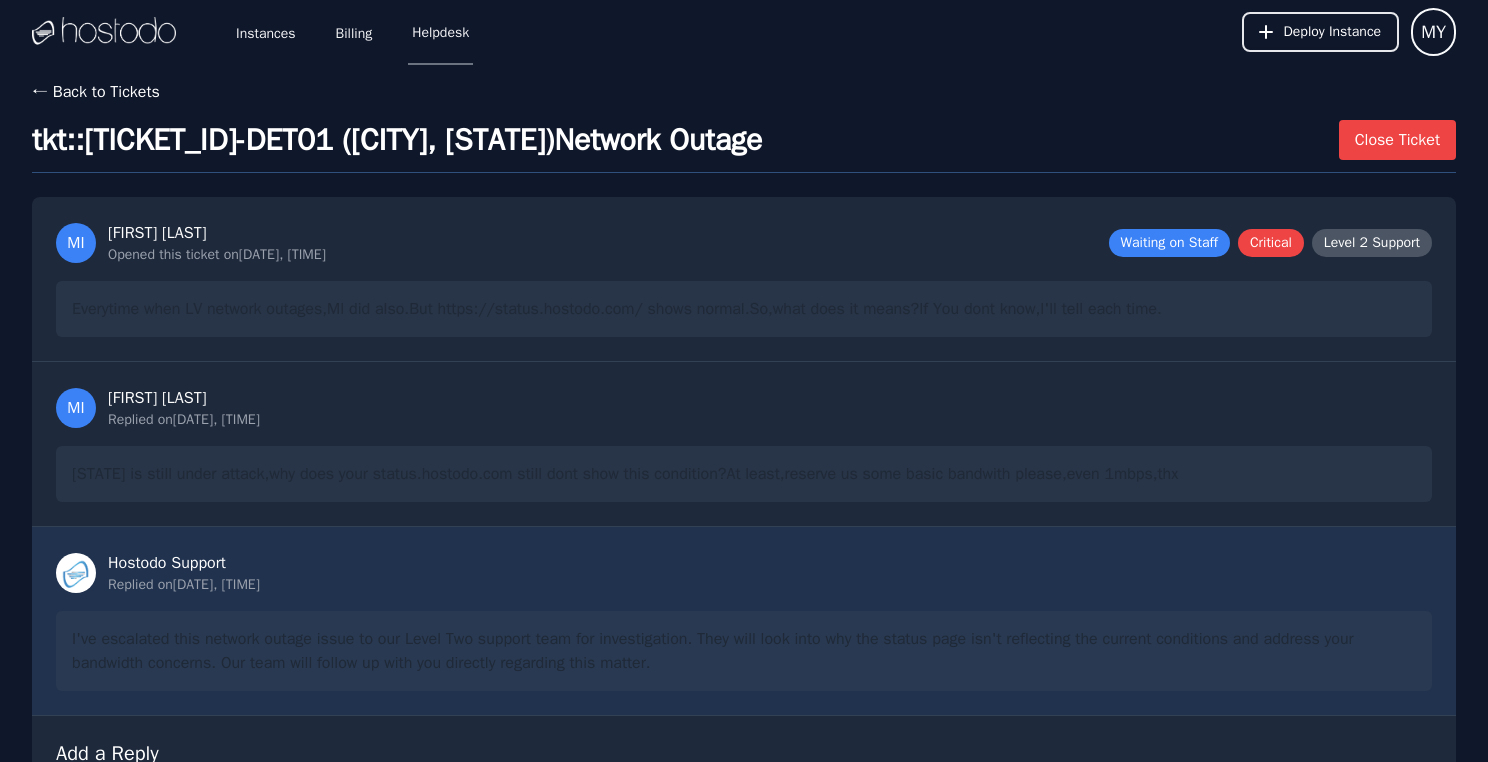 click on "← Back to Tickets" at bounding box center (96, 92) 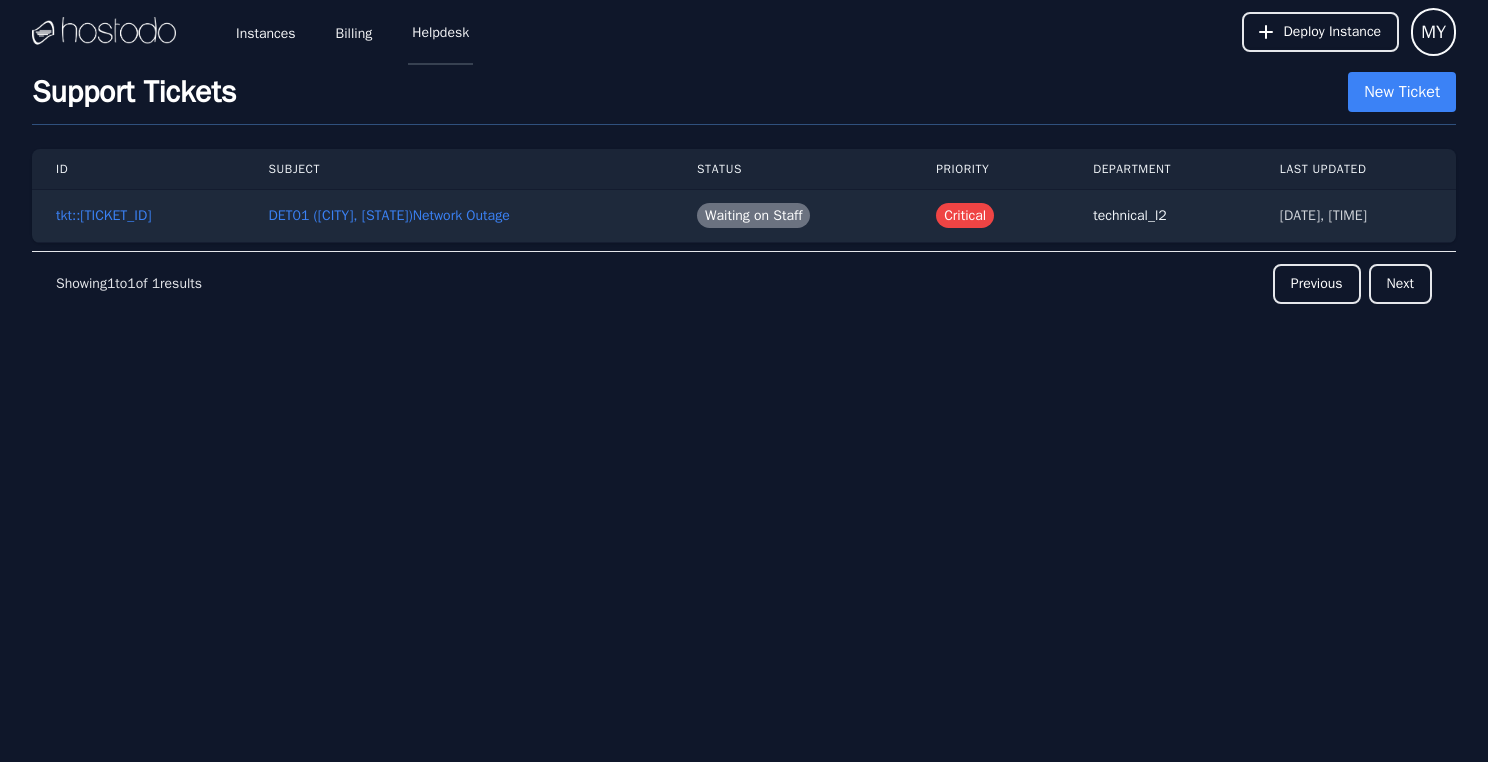 click on "Helpdesk" at bounding box center [440, 32] 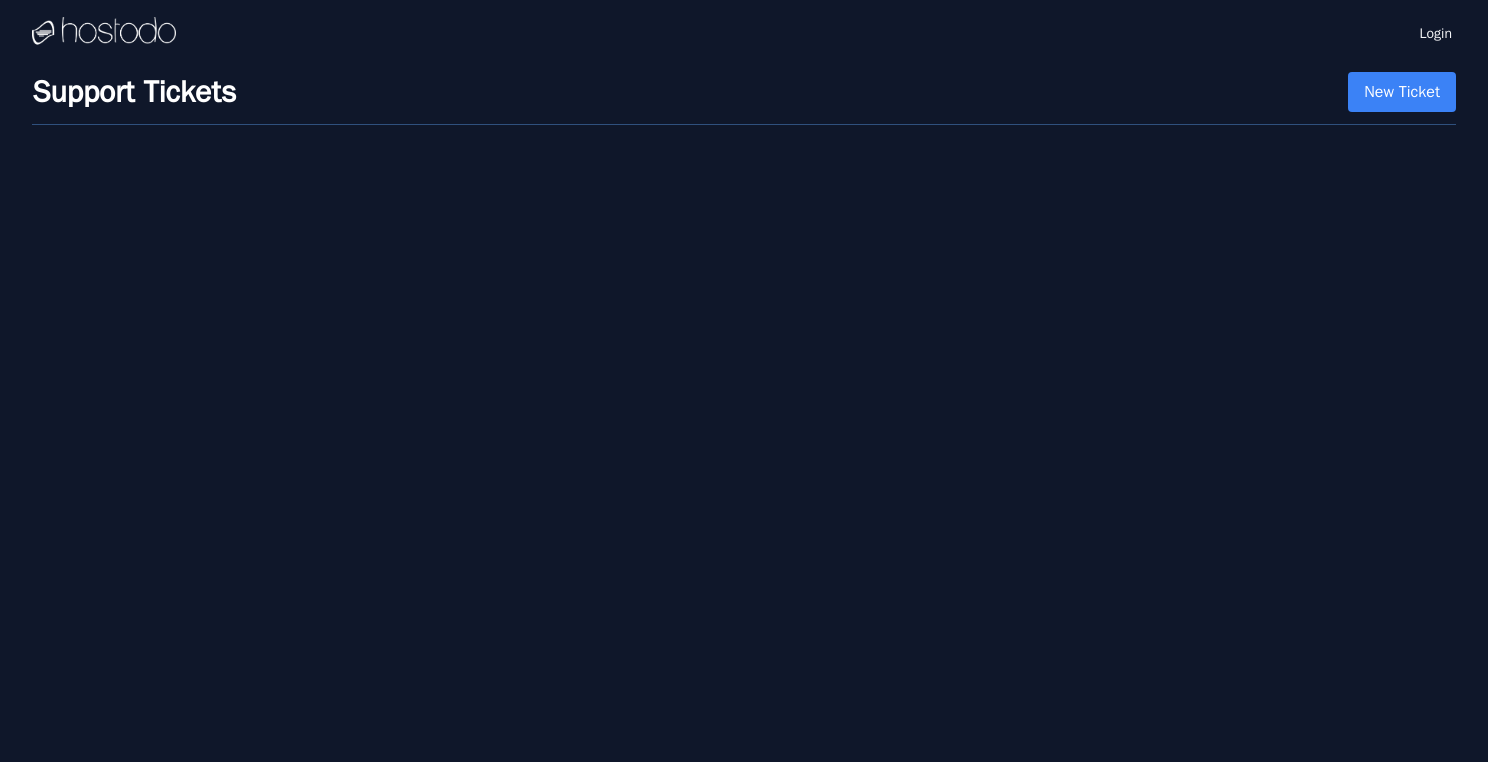 scroll, scrollTop: 0, scrollLeft: 0, axis: both 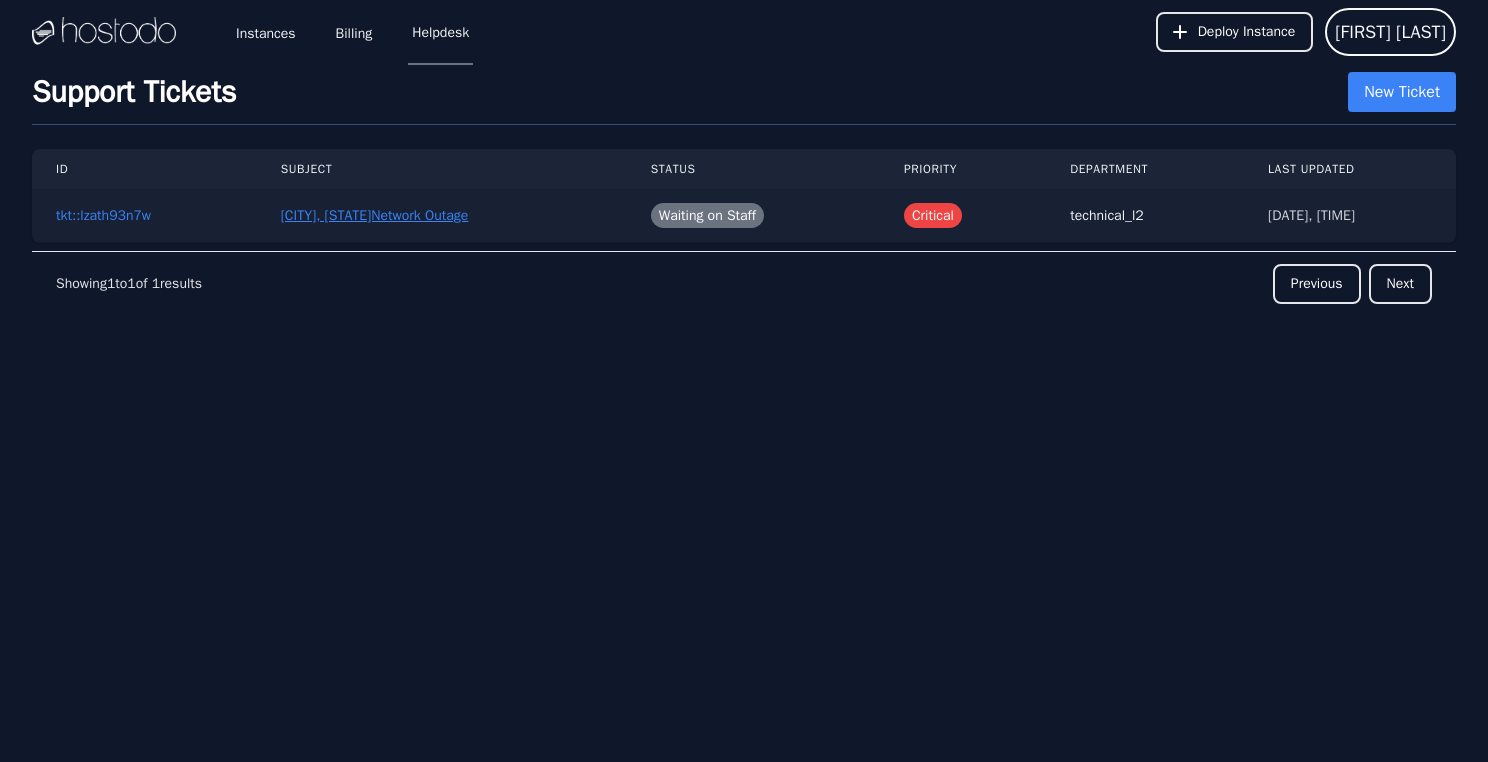 click on "DET01 ([CITY], [STATE])Network Outage" at bounding box center (375, 216) 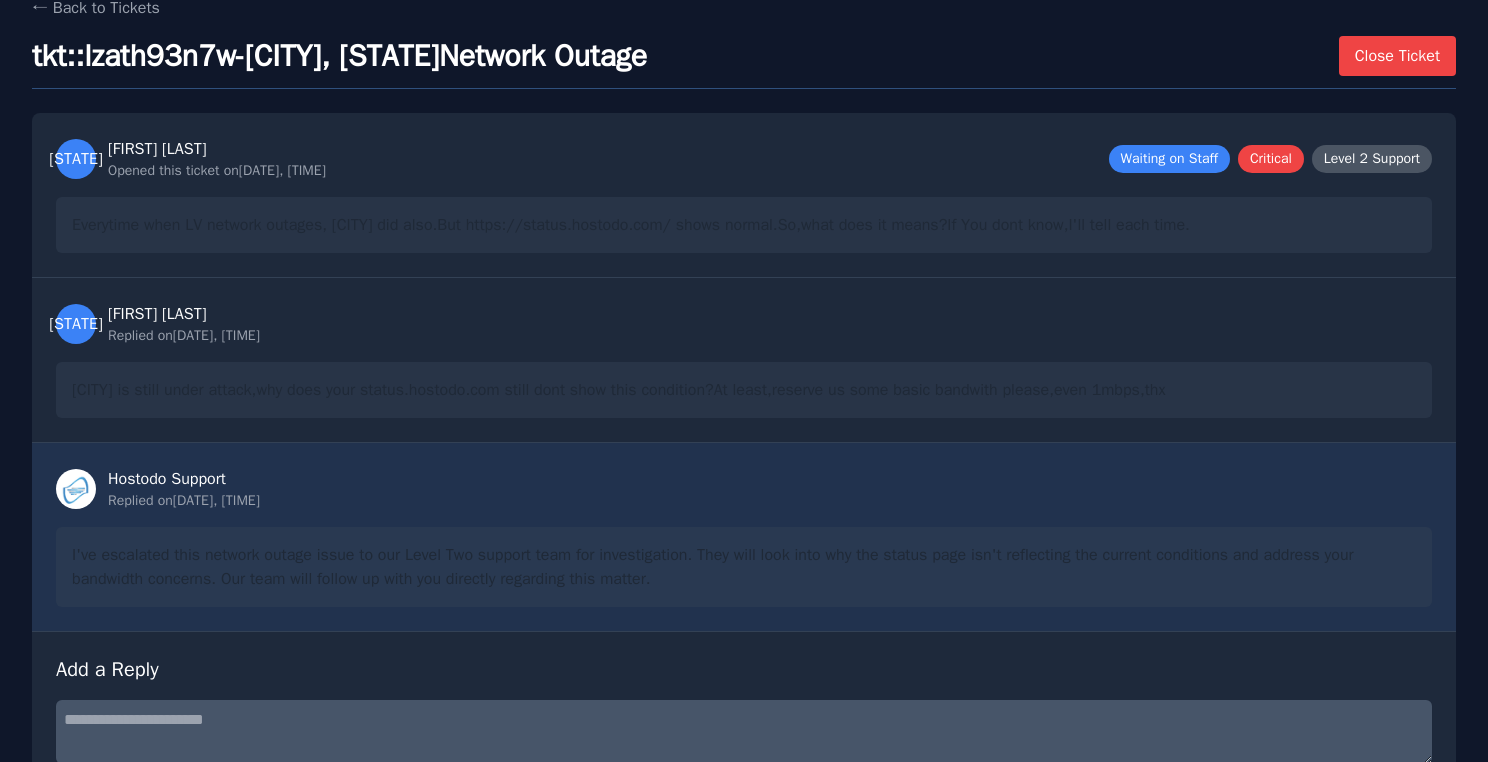 scroll, scrollTop: 84, scrollLeft: 0, axis: vertical 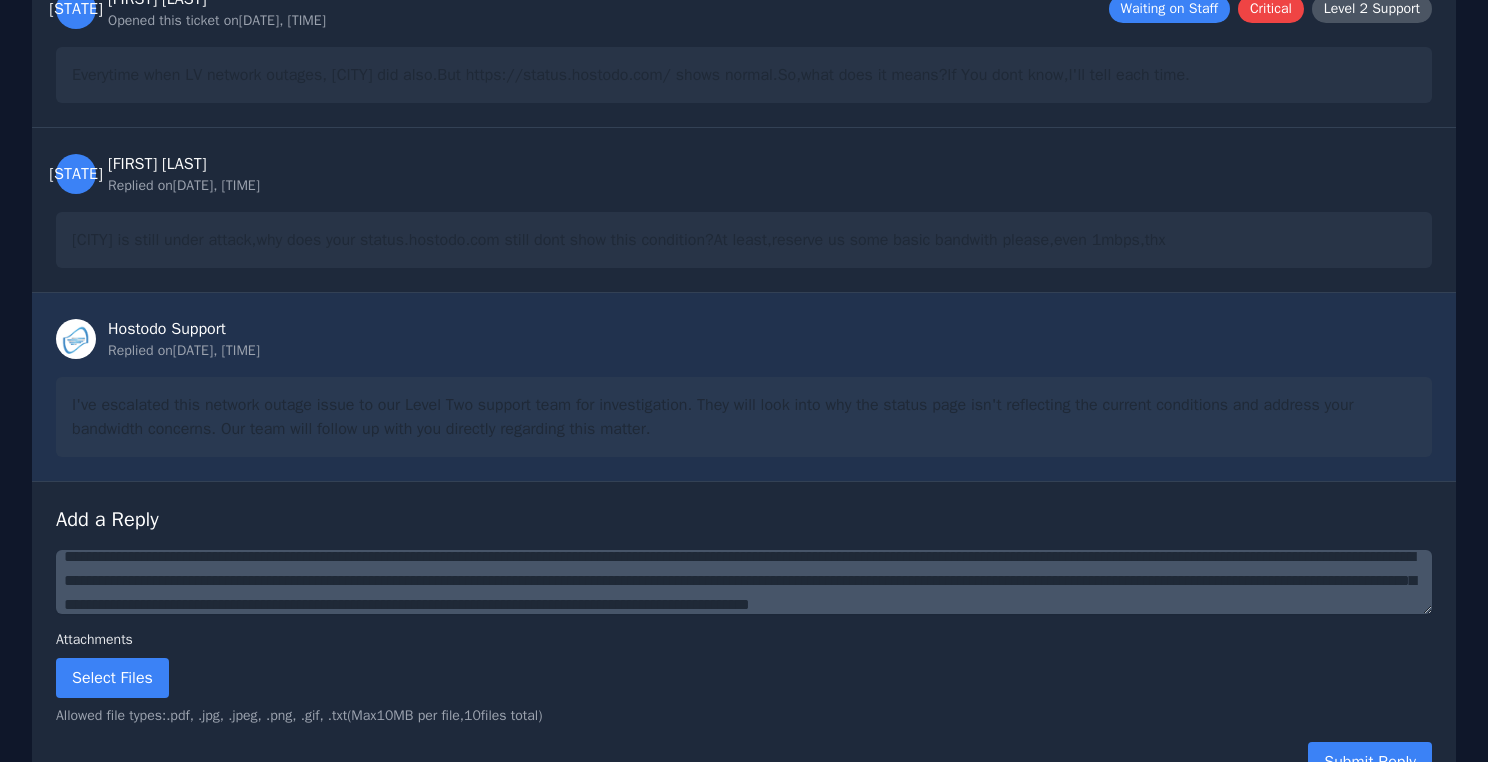 type on "**********" 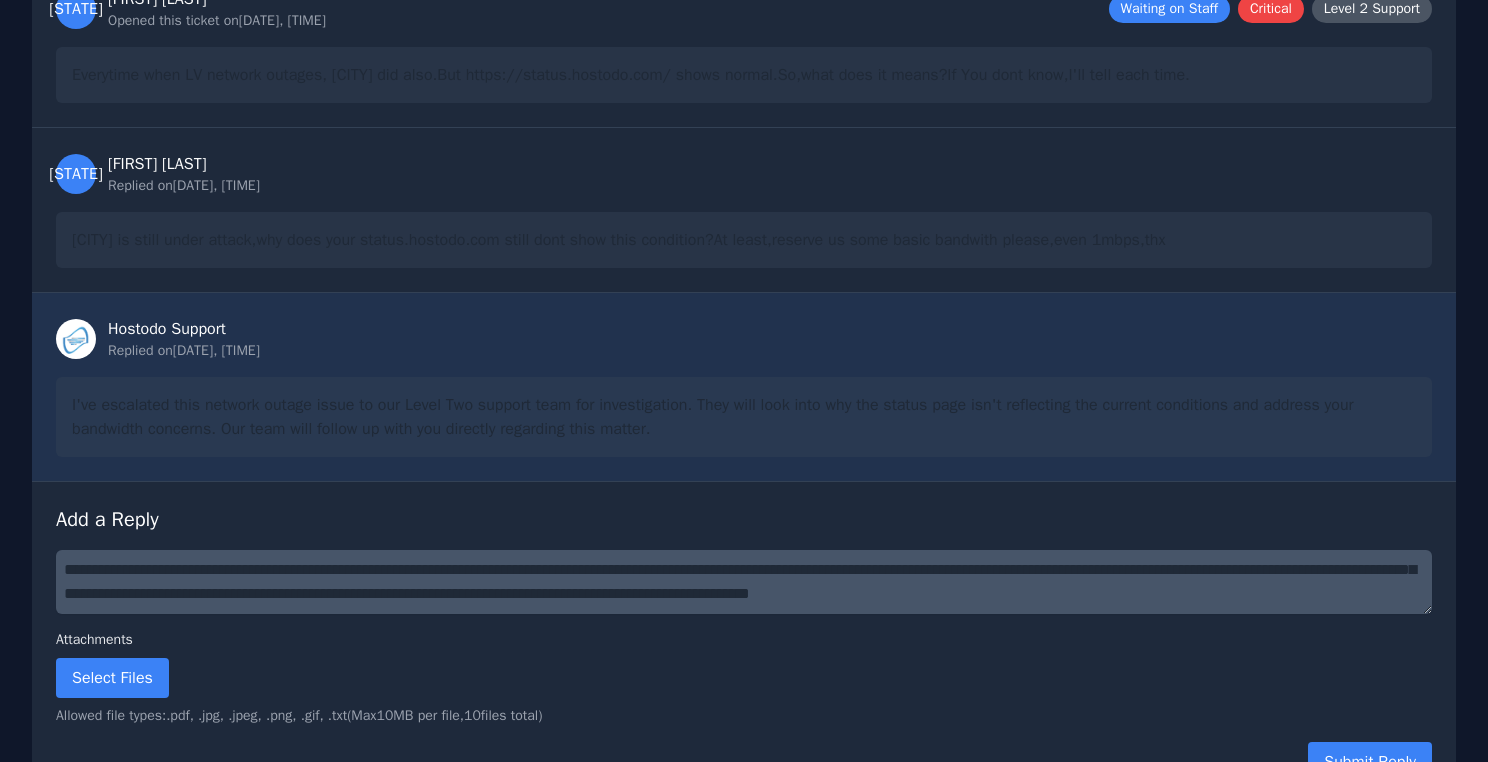 scroll, scrollTop: 277, scrollLeft: 0, axis: vertical 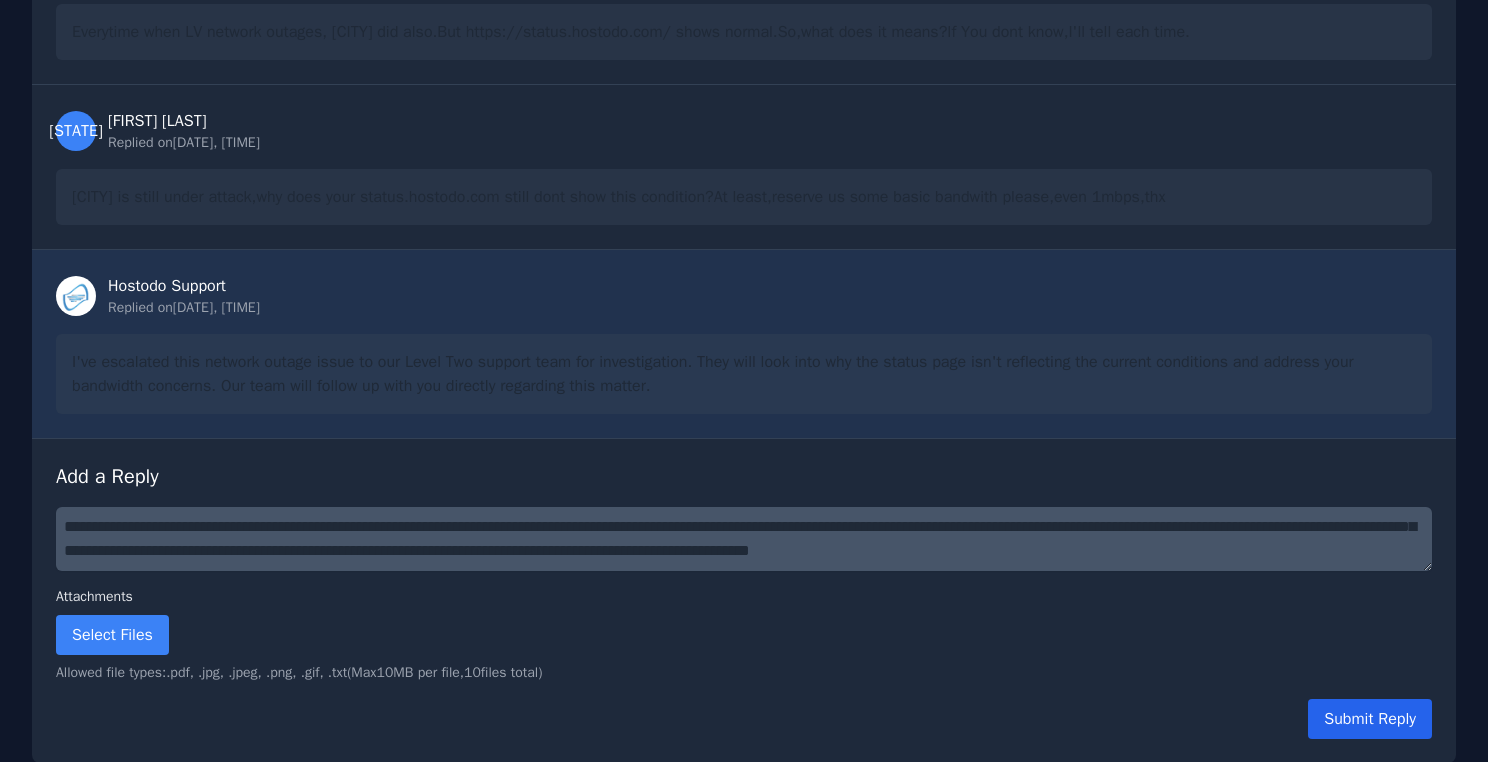 click on "Submit Reply" at bounding box center (1370, 719) 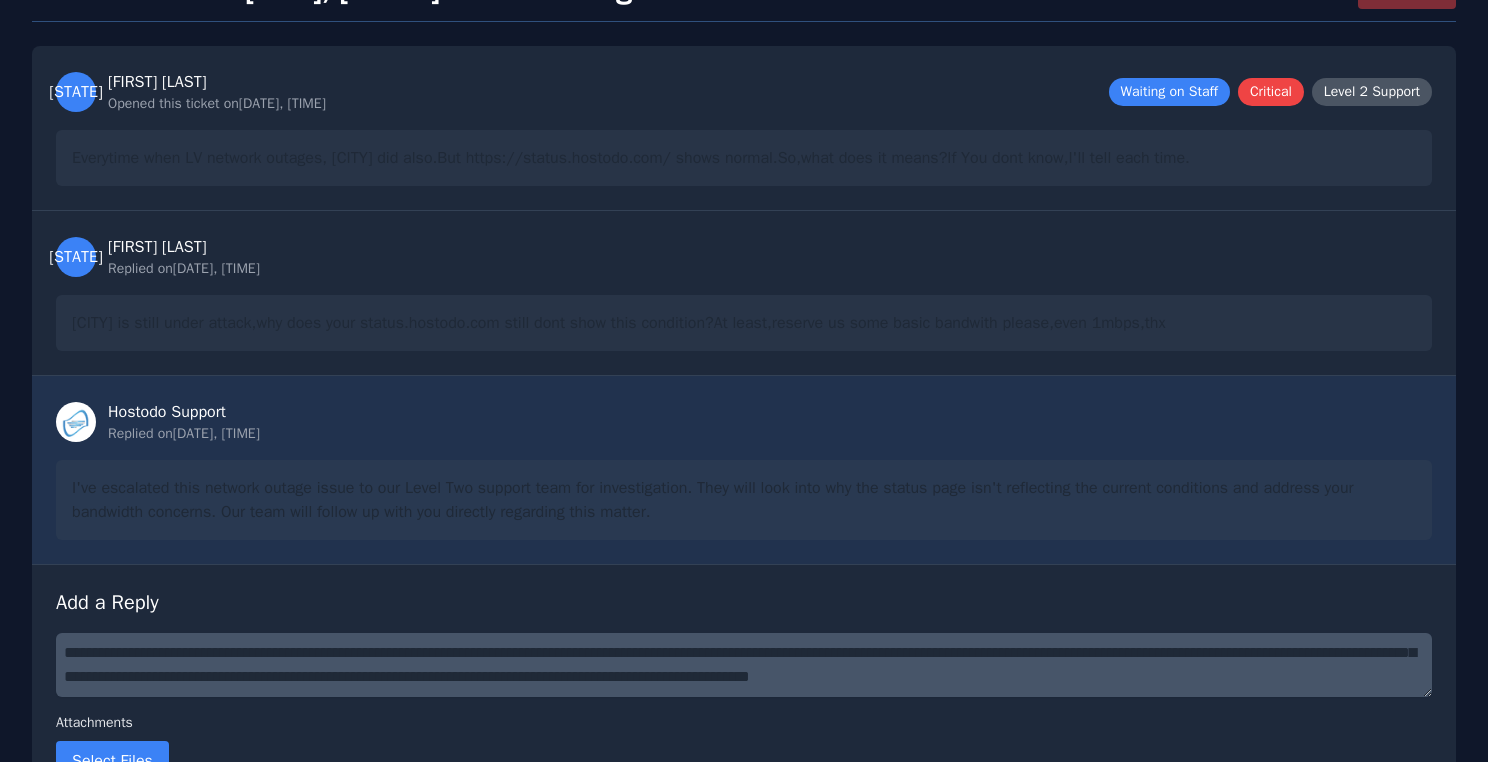 scroll, scrollTop: 124, scrollLeft: 0, axis: vertical 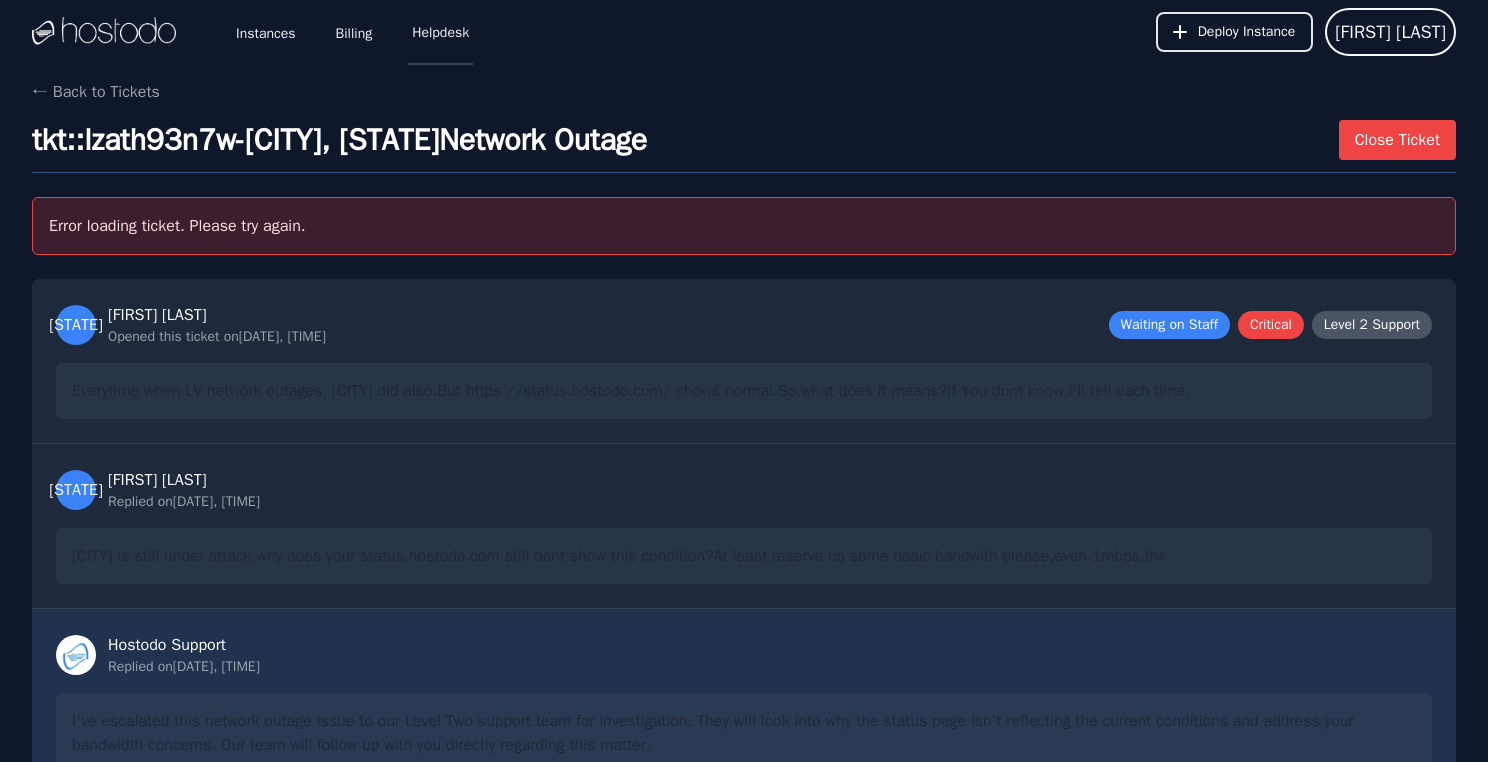 click on "Helpdesk" at bounding box center [440, 32] 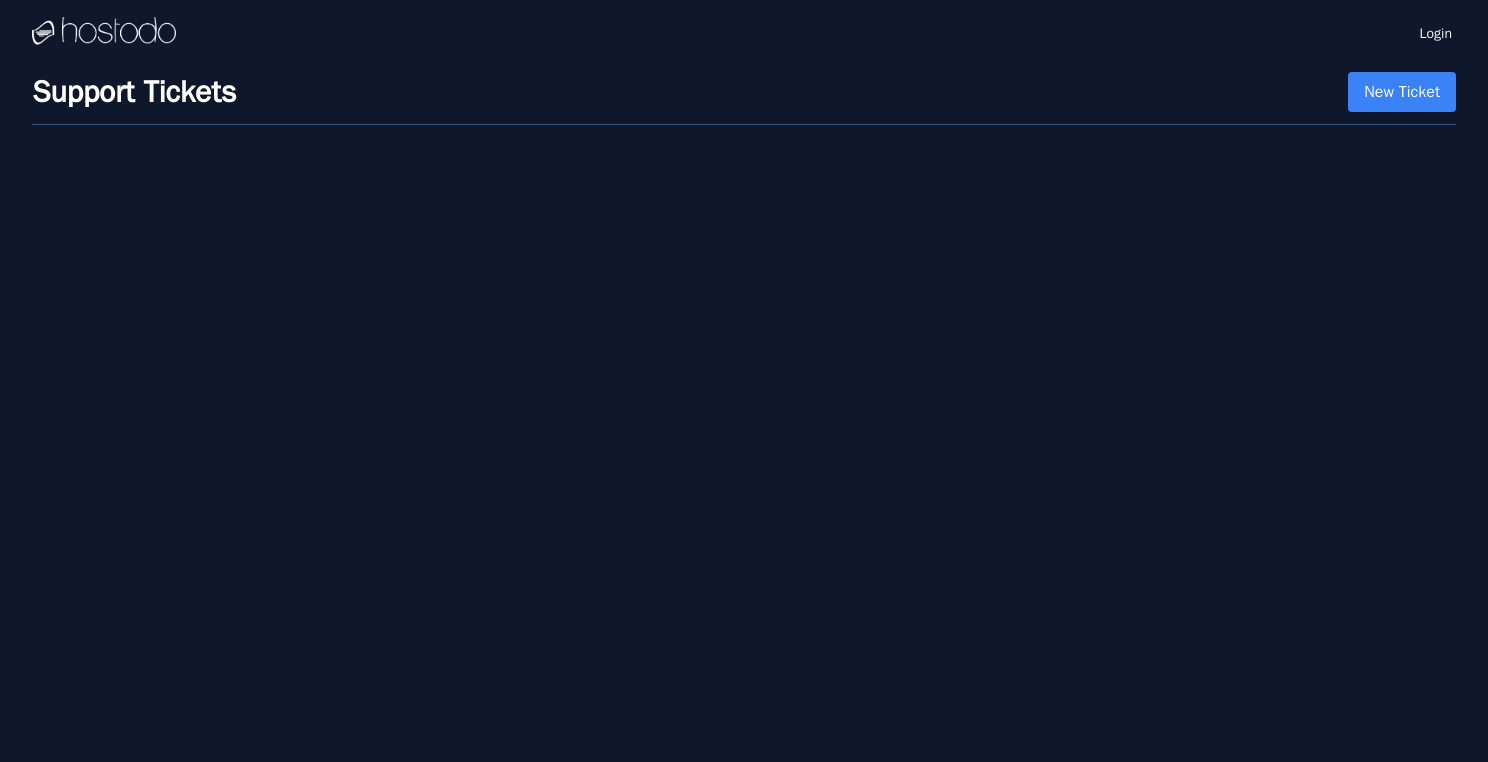 scroll, scrollTop: 0, scrollLeft: 0, axis: both 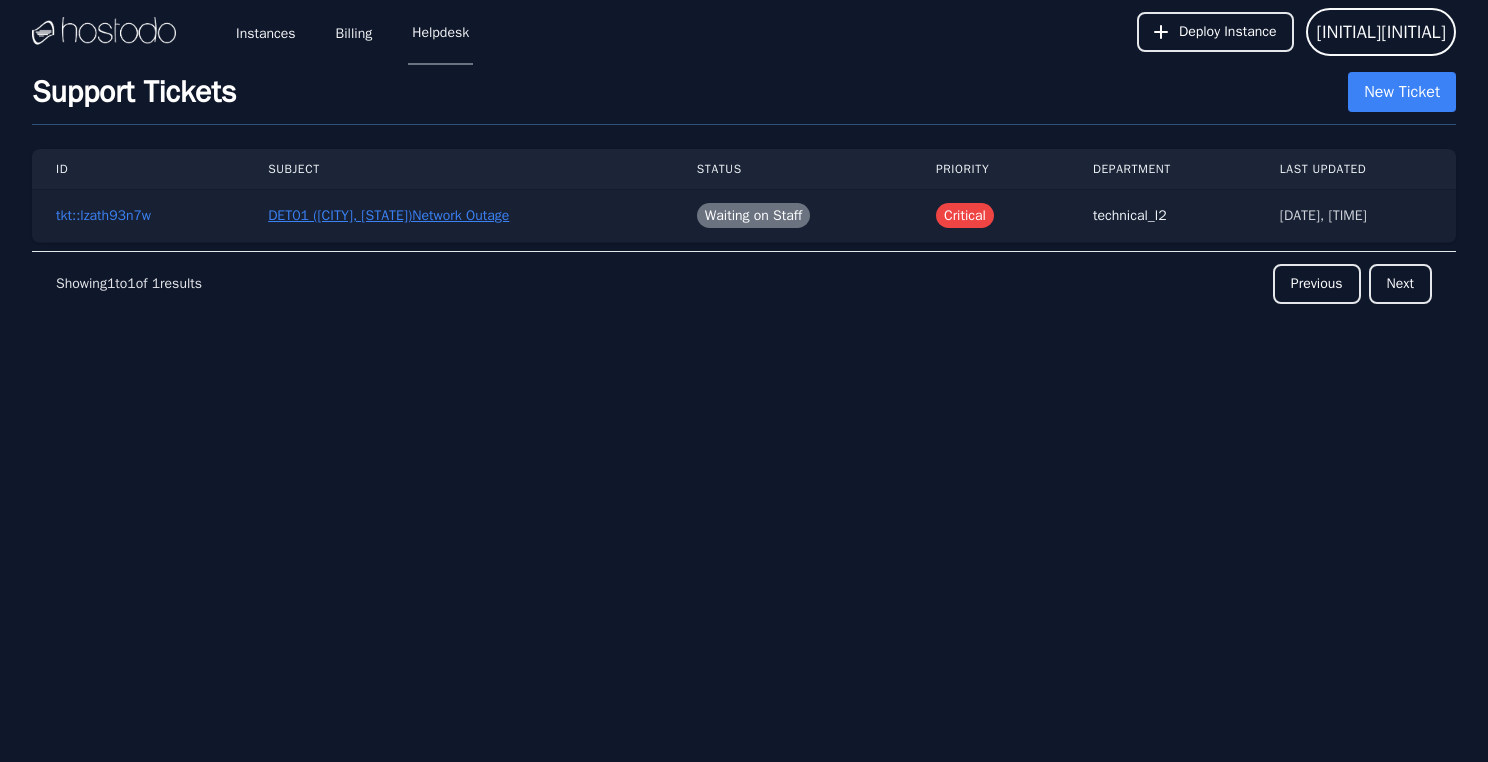 click on "DET01 ([CITY], [STATE])Network Outage" at bounding box center [388, 216] 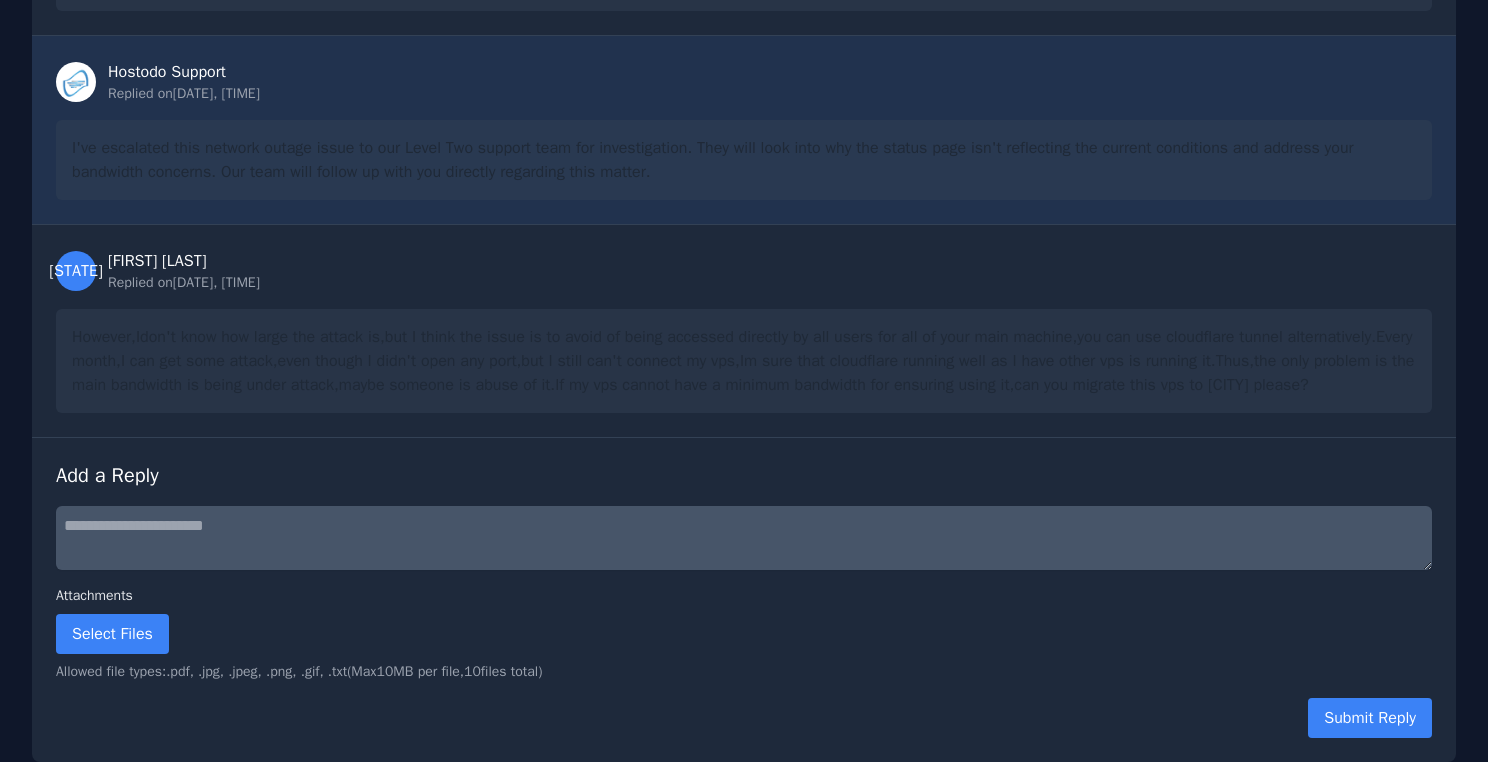 scroll, scrollTop: 0, scrollLeft: 0, axis: both 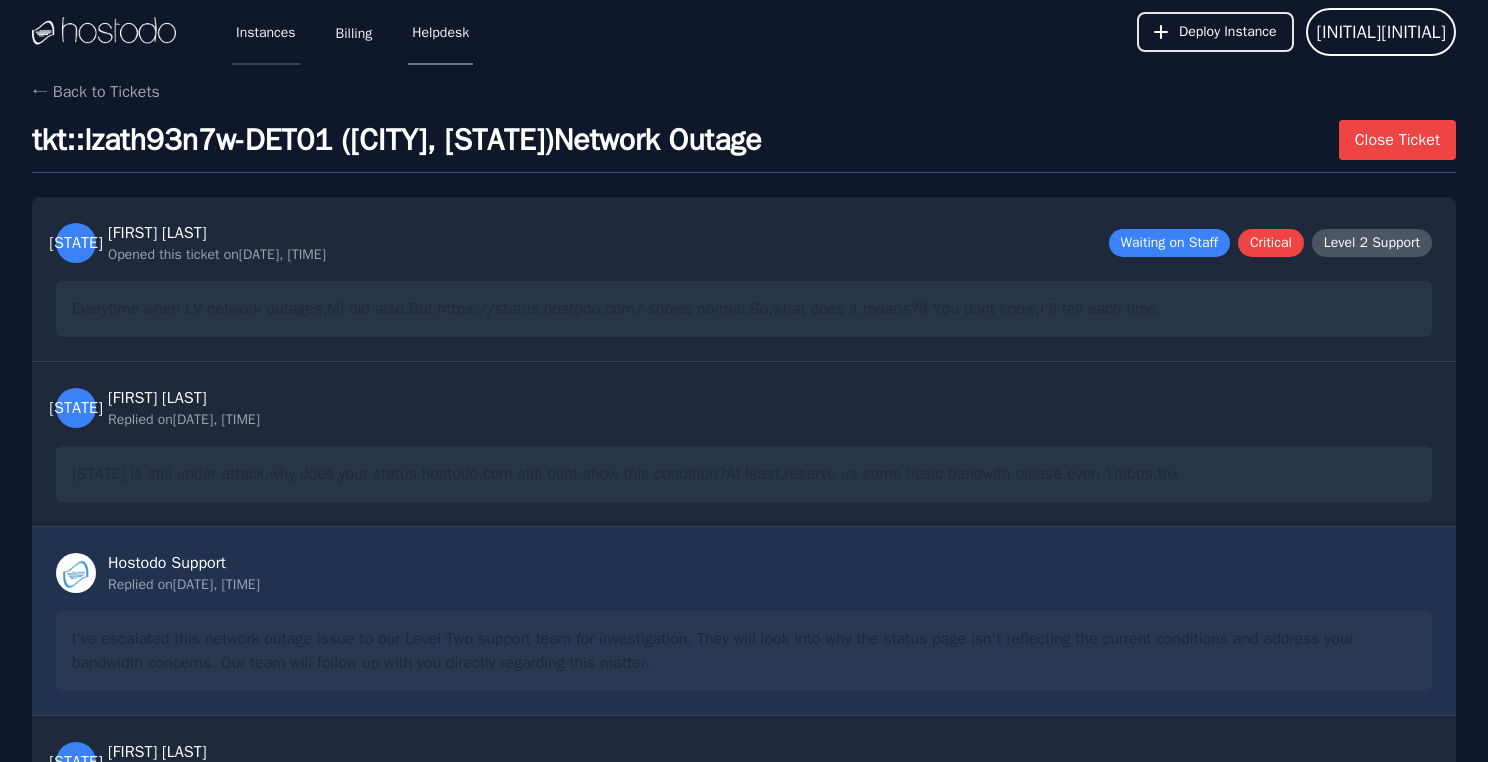 click on "Instances" at bounding box center [266, 32] 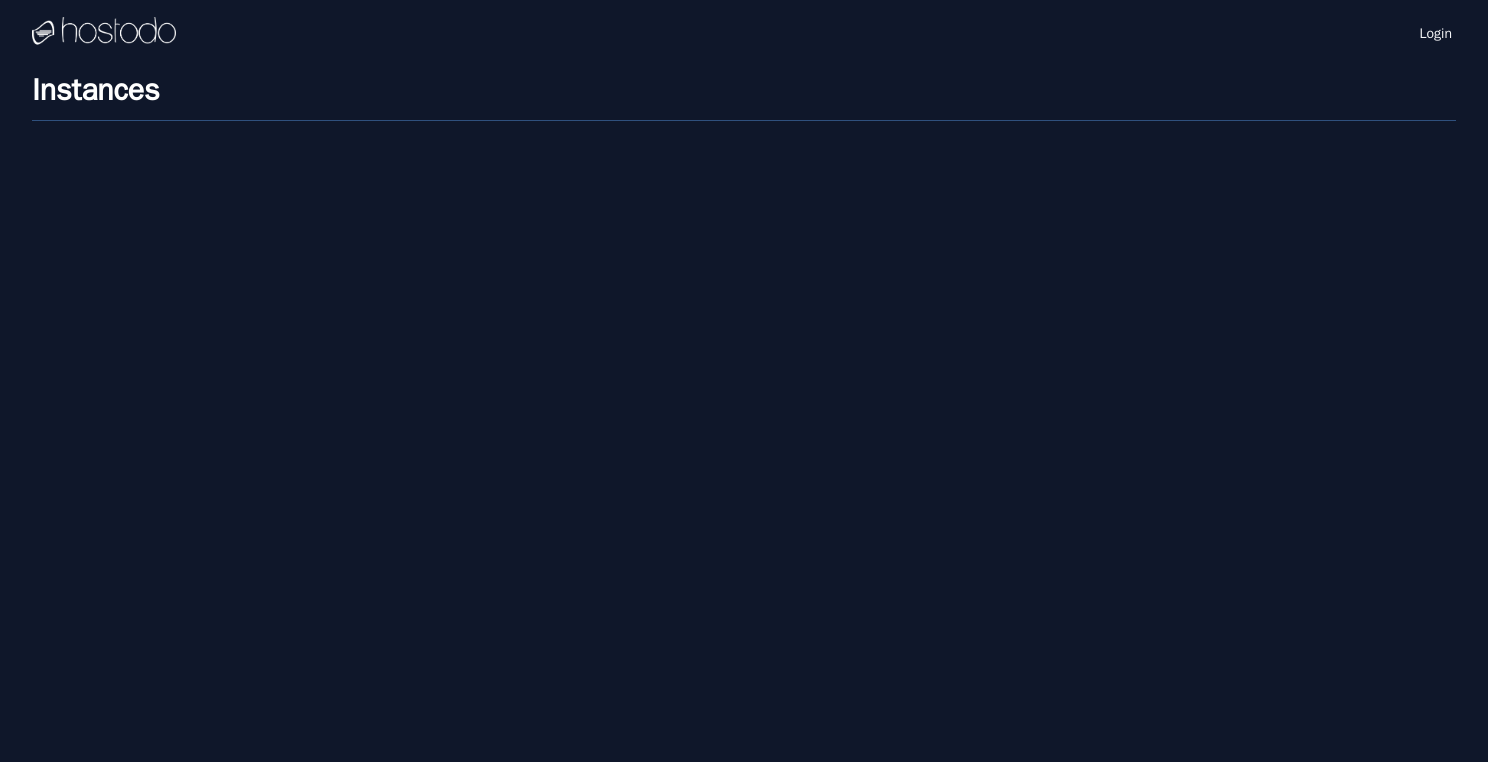 scroll, scrollTop: 0, scrollLeft: 0, axis: both 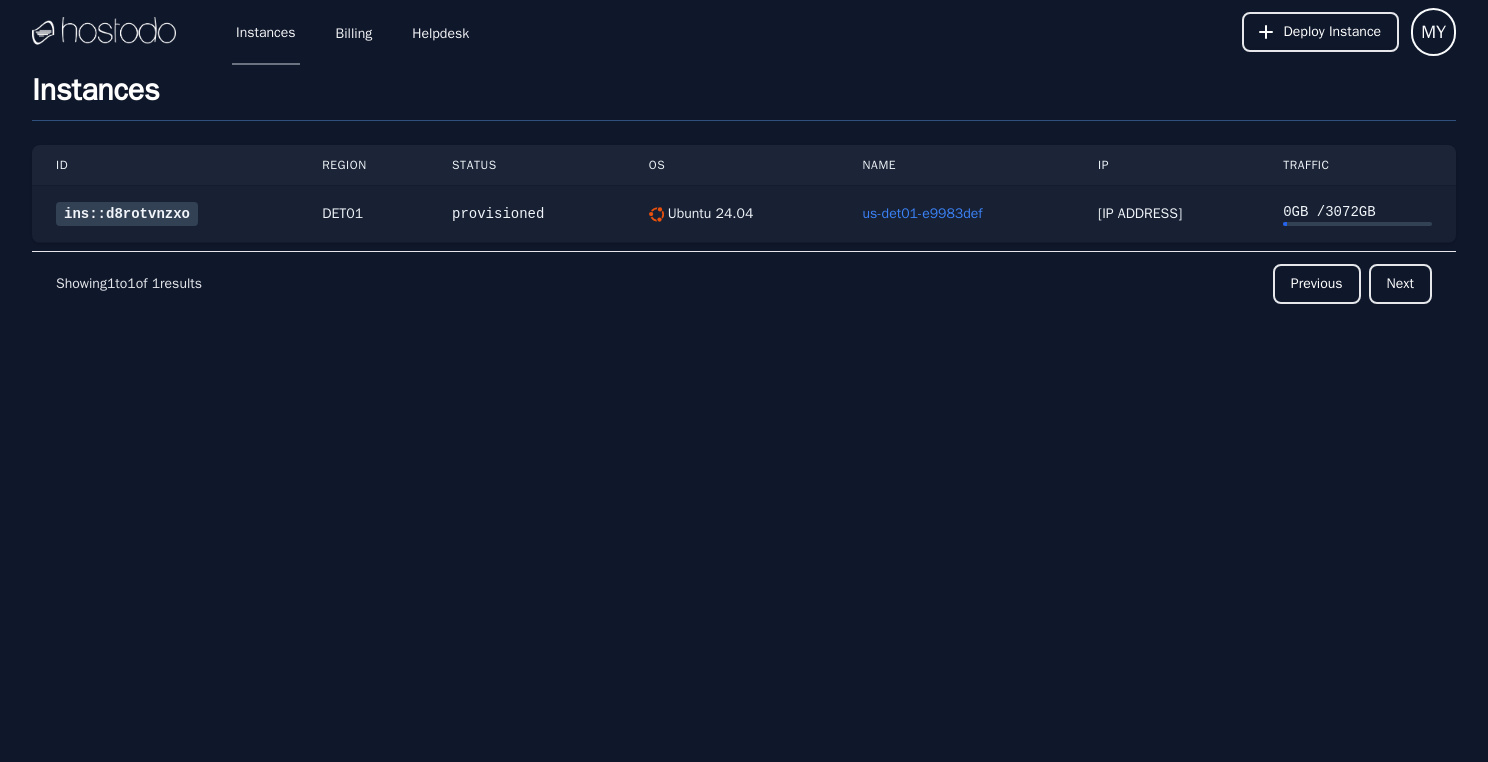 click on "ins::d8rotvnzxo" at bounding box center [127, 214] 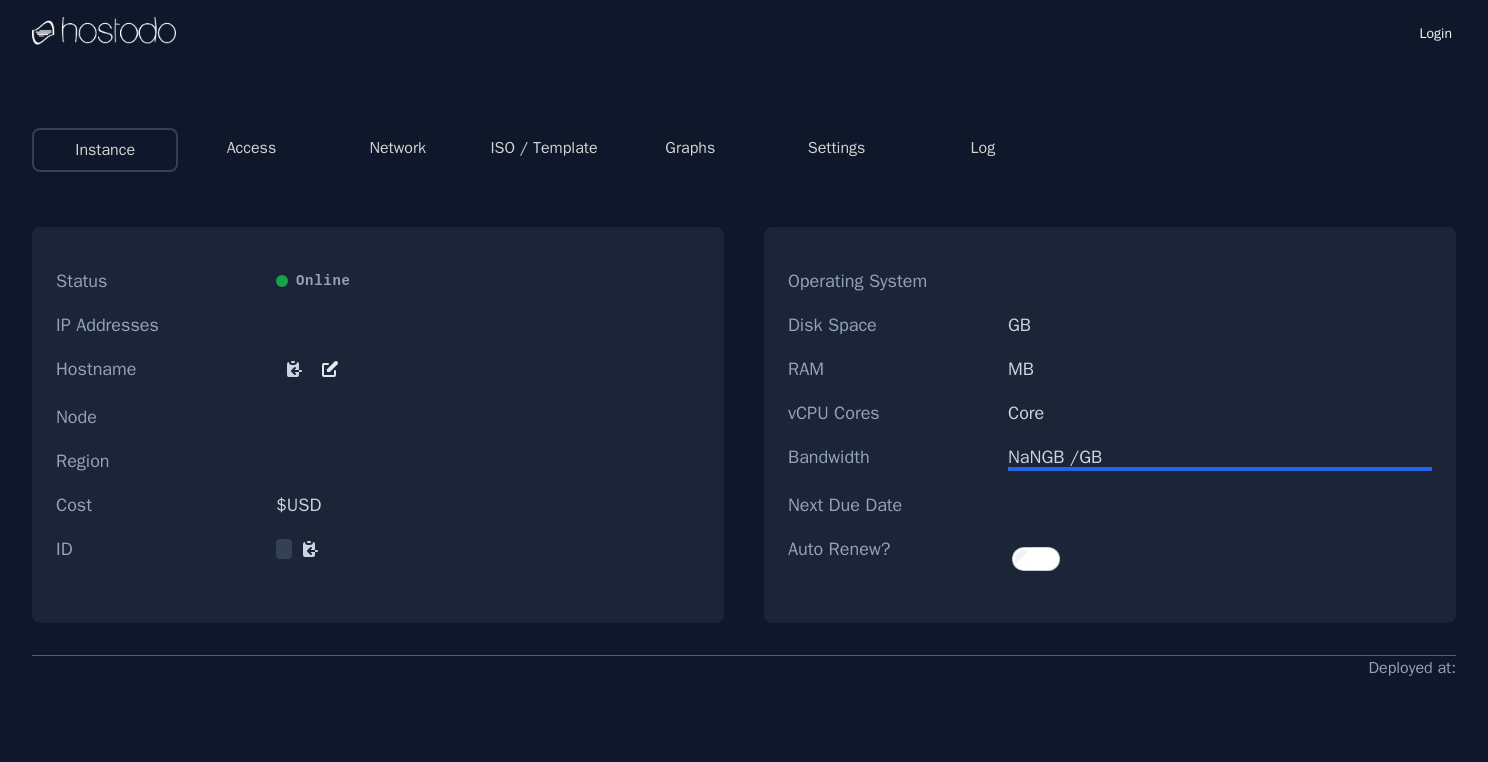 scroll, scrollTop: 0, scrollLeft: 0, axis: both 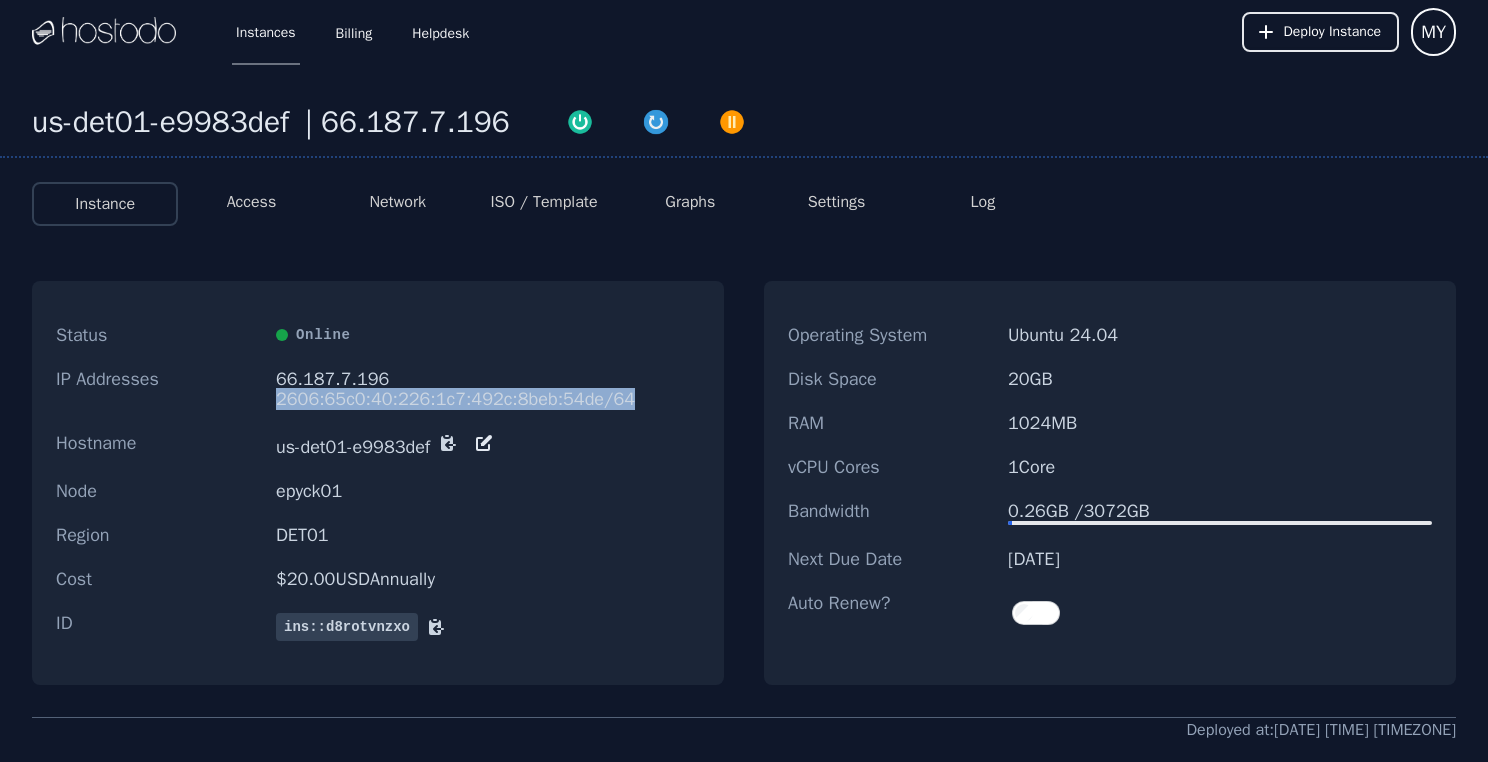 click on "2606:65c0:40:226:1c7:492c:8beb:54de/64" at bounding box center [488, 399] 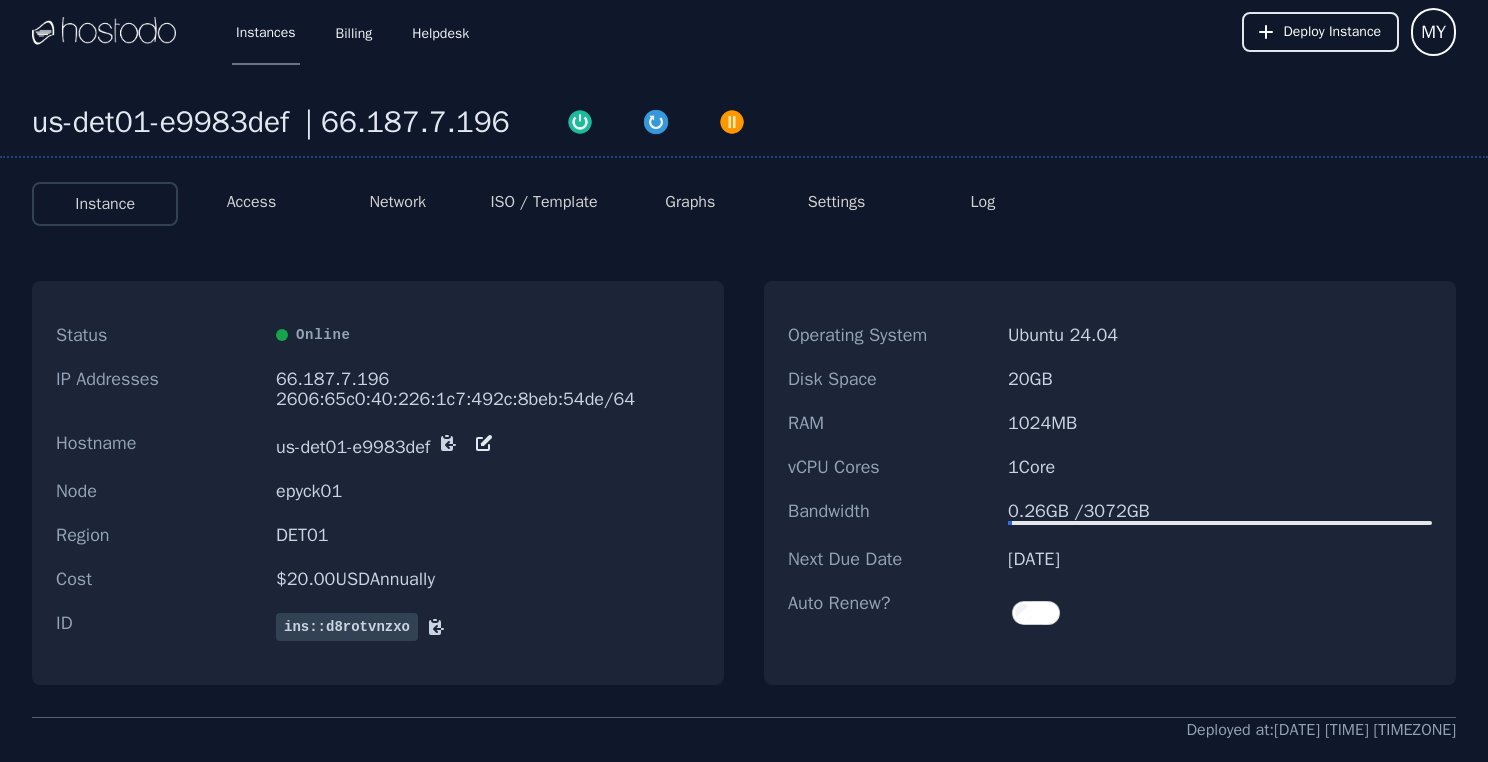click on "2606:65c0:40:226:1c7:492c:8beb:54de/64" at bounding box center [488, 399] 